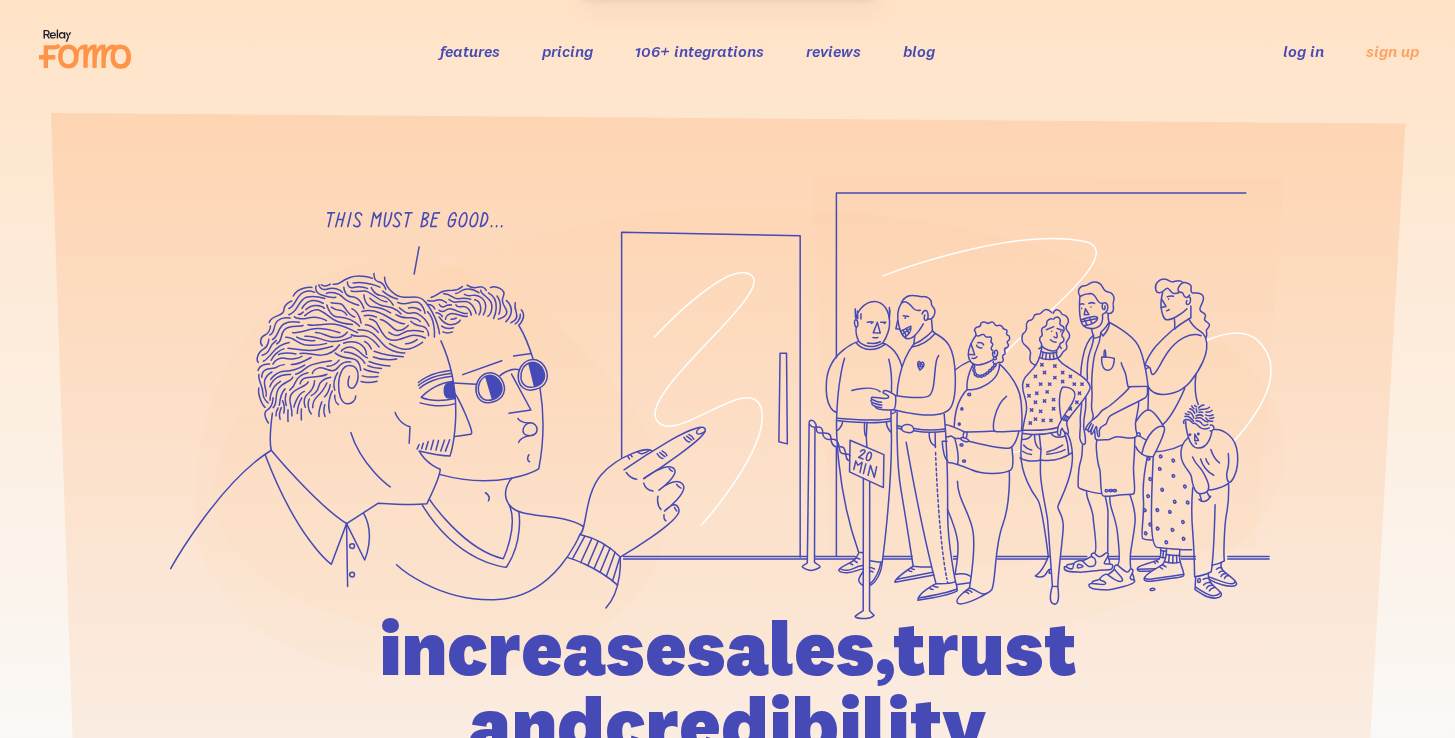scroll, scrollTop: 0, scrollLeft: 0, axis: both 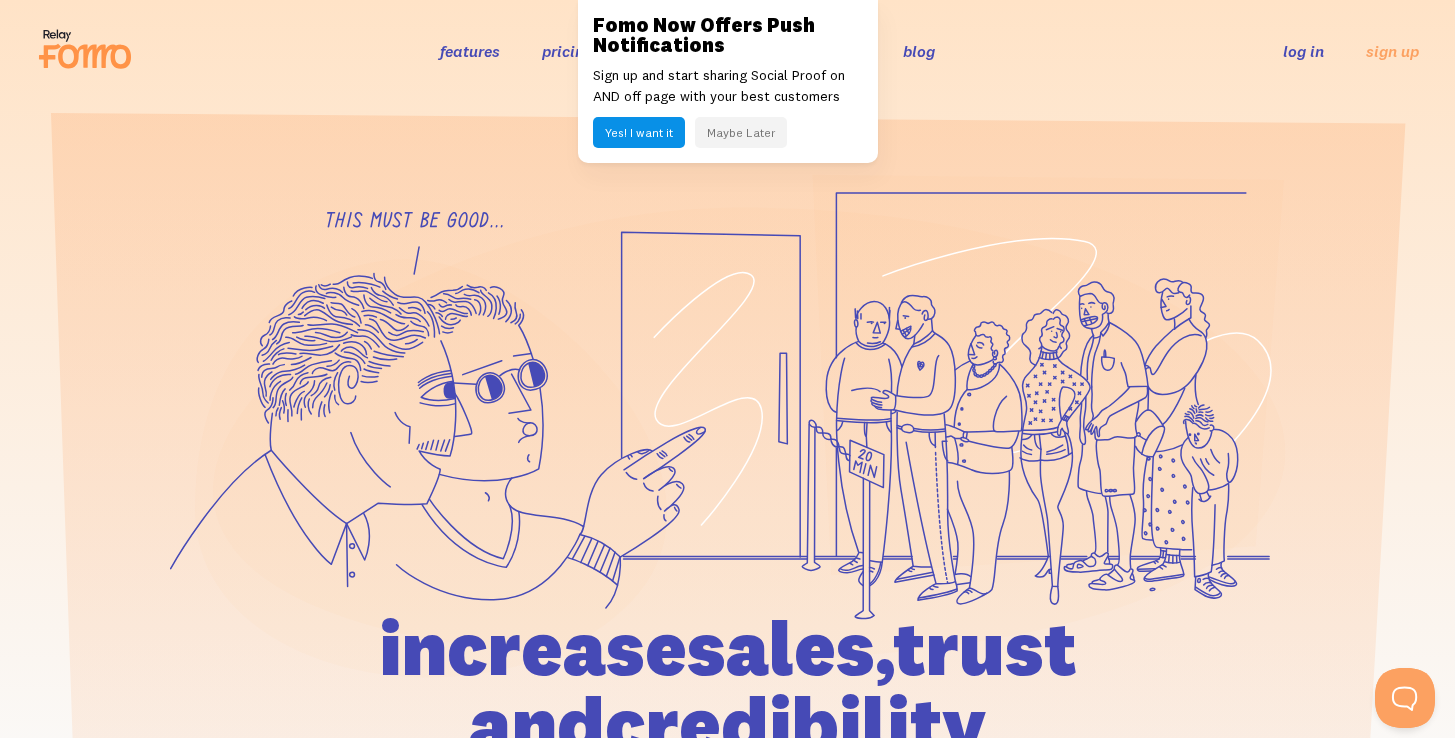 click on "log in" at bounding box center [1303, 51] 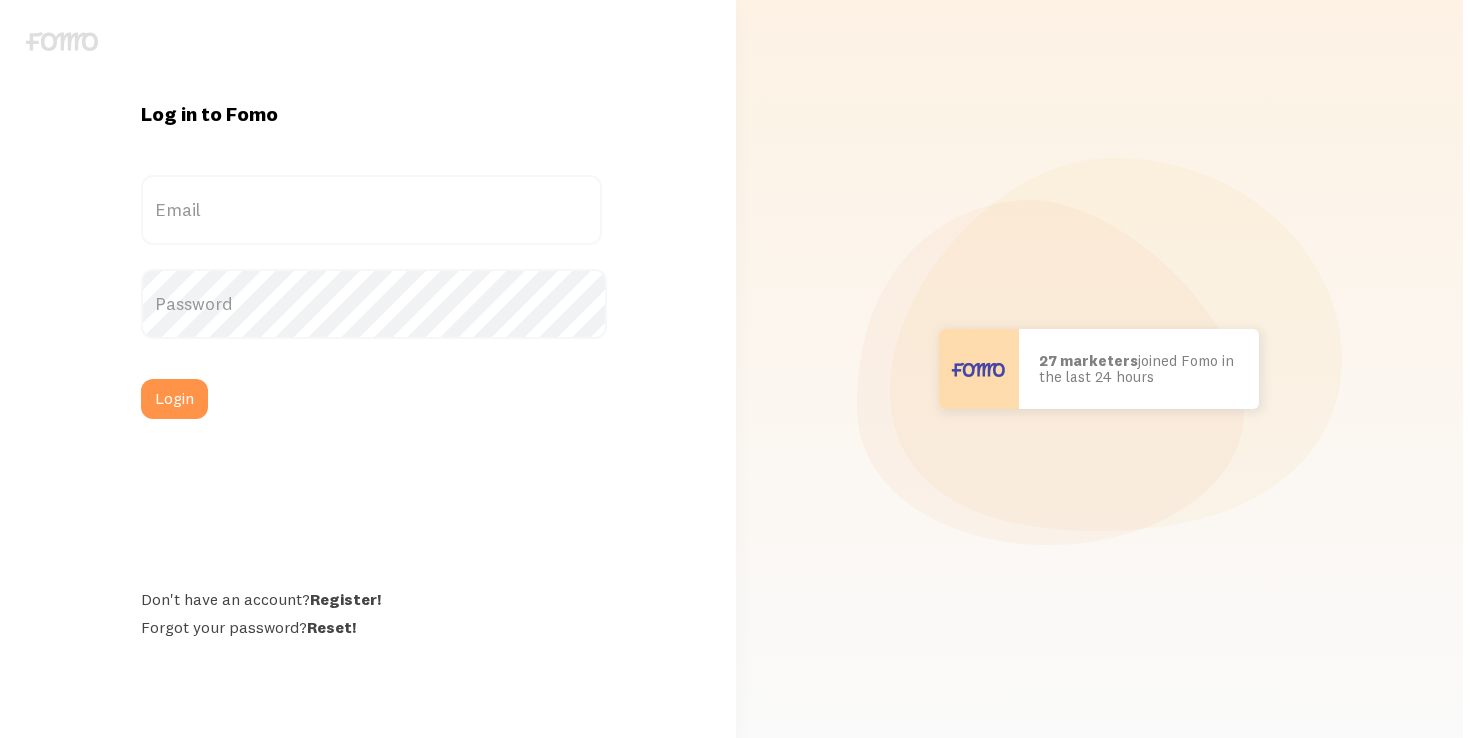 scroll, scrollTop: 0, scrollLeft: 0, axis: both 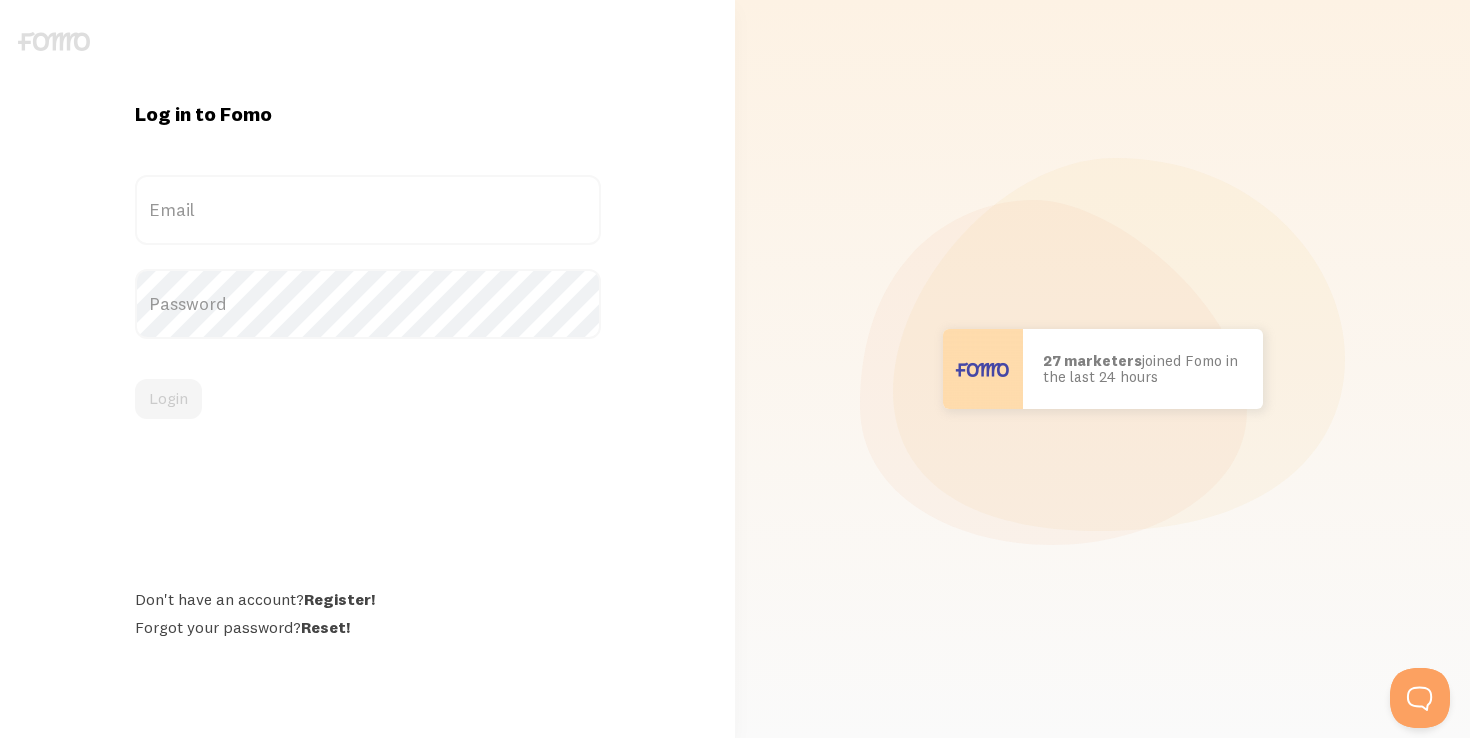 click on "Email" at bounding box center (368, 210) 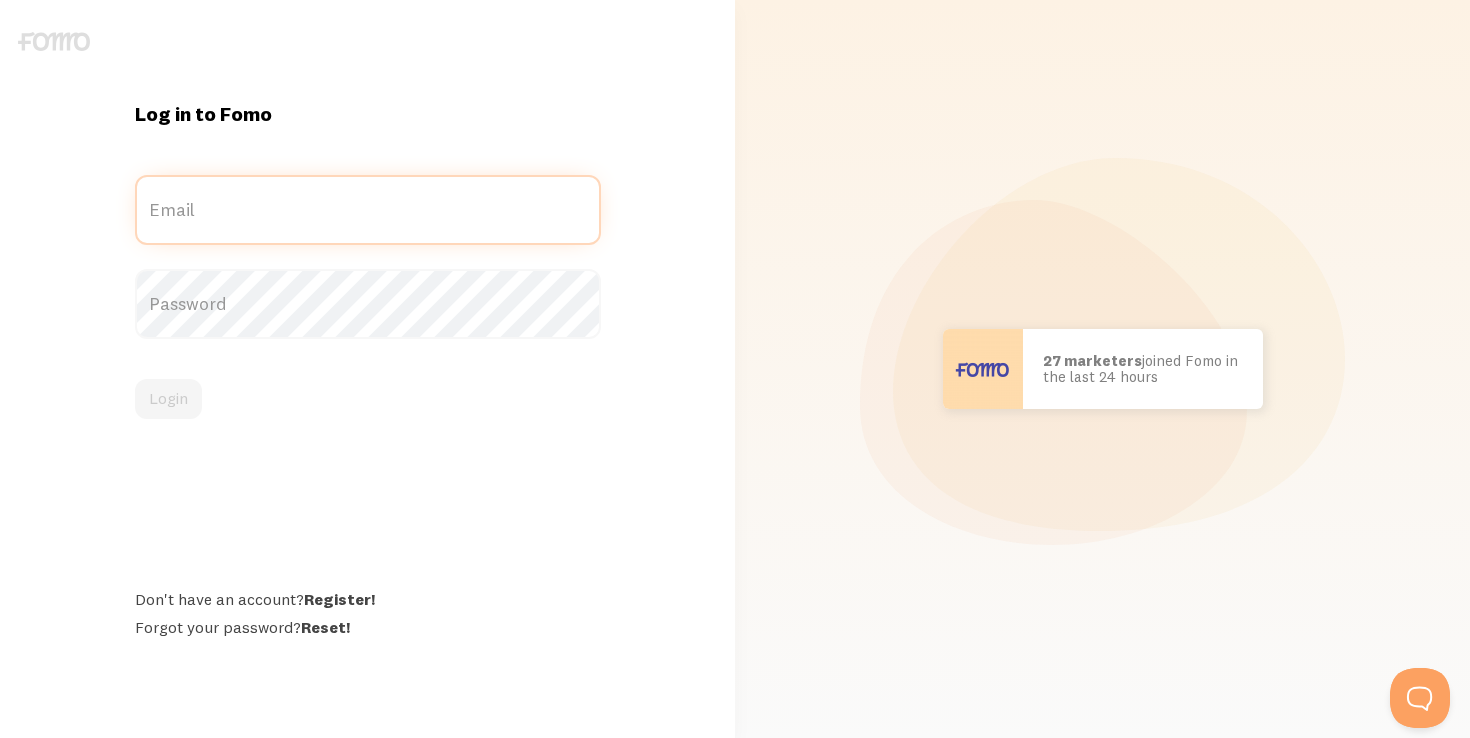 click on "Email" at bounding box center [368, 210] 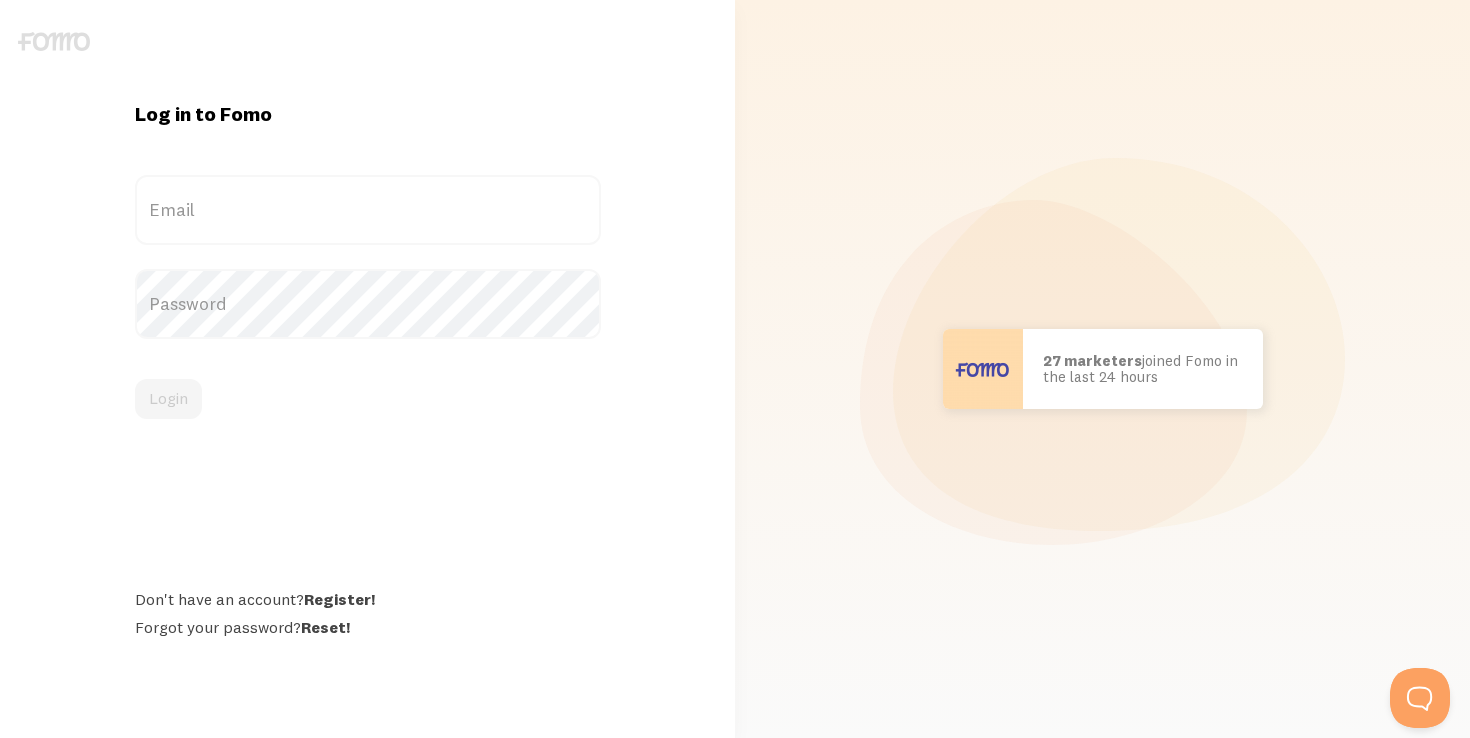click on "Email" at bounding box center [368, 210] 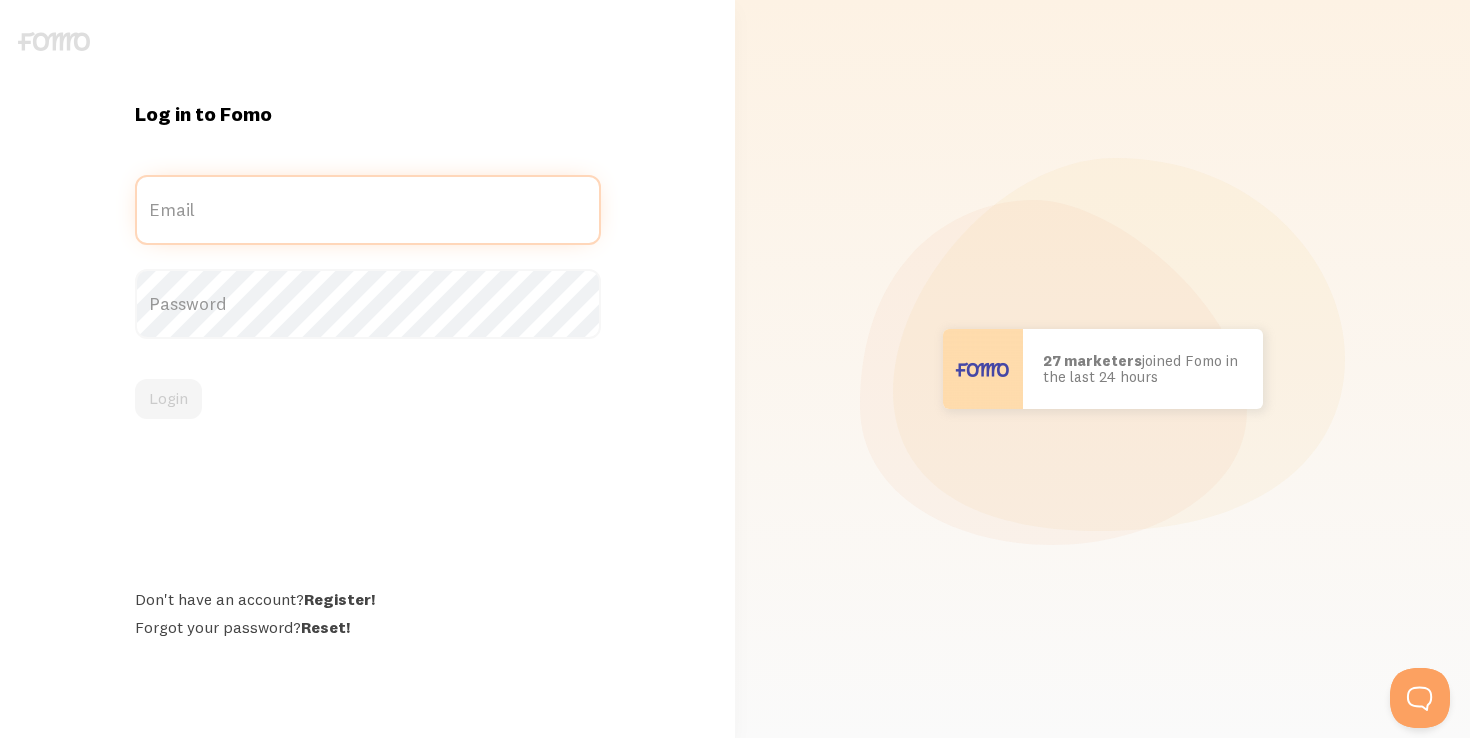click on "Email" at bounding box center (368, 210) 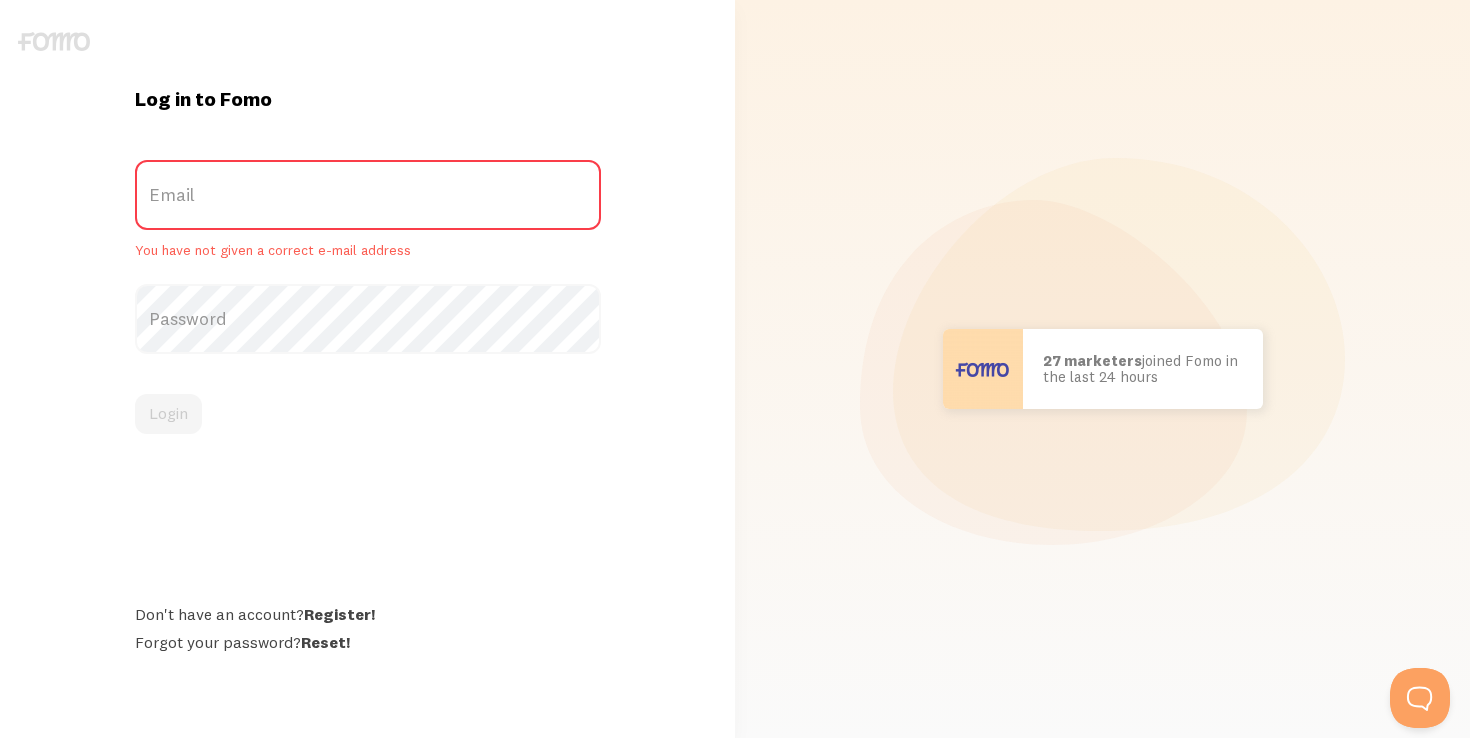 click on "Email" at bounding box center [368, 195] 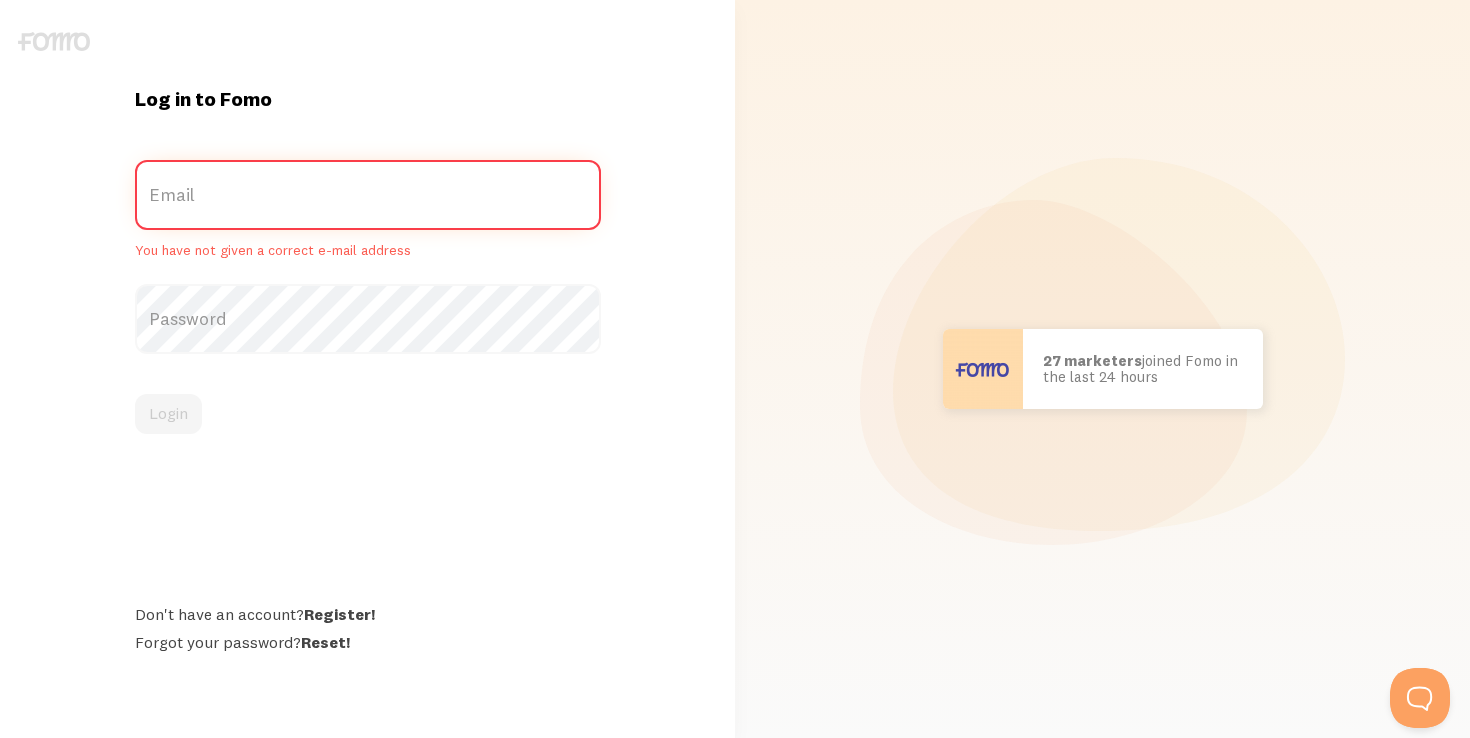 click on "Email" at bounding box center [368, 195] 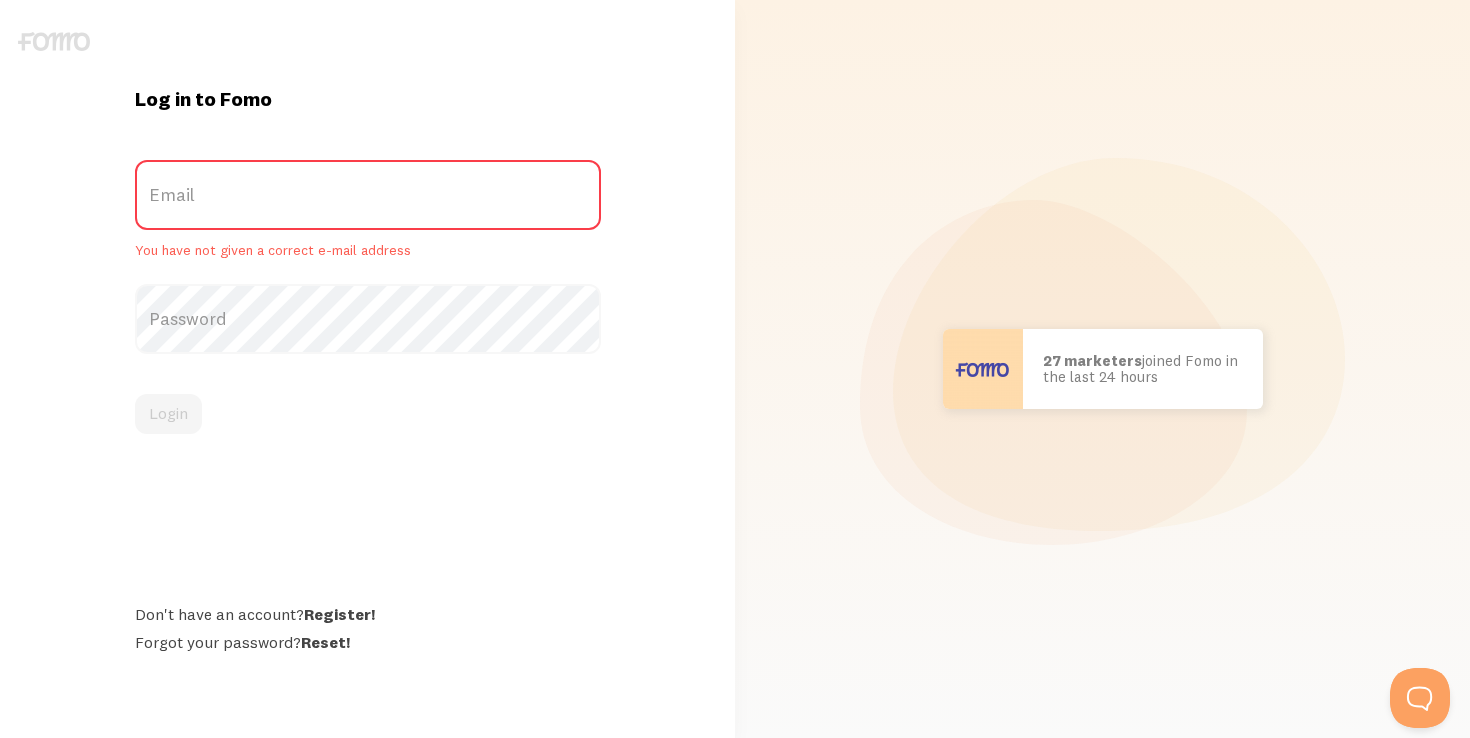 click on "Password" at bounding box center [368, 319] 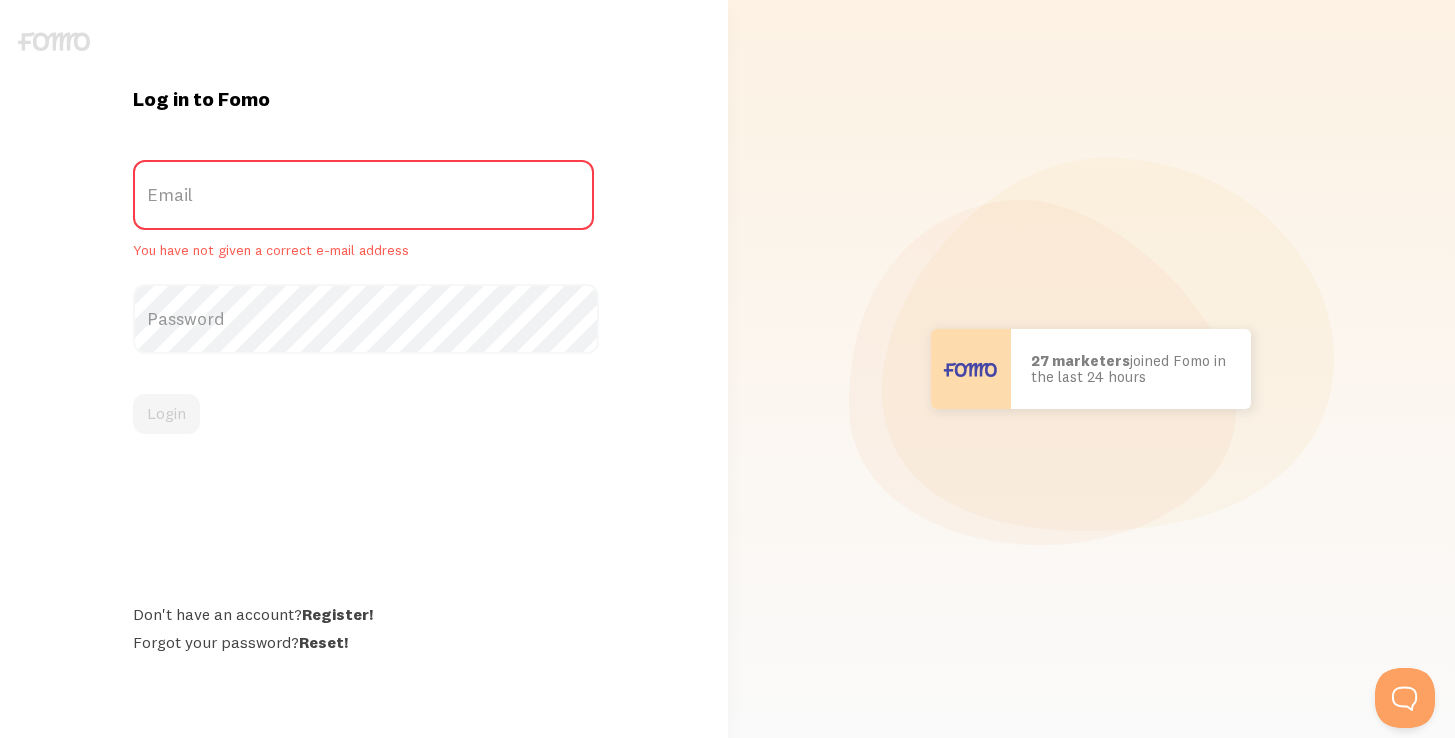 click on "Email" at bounding box center [363, 195] 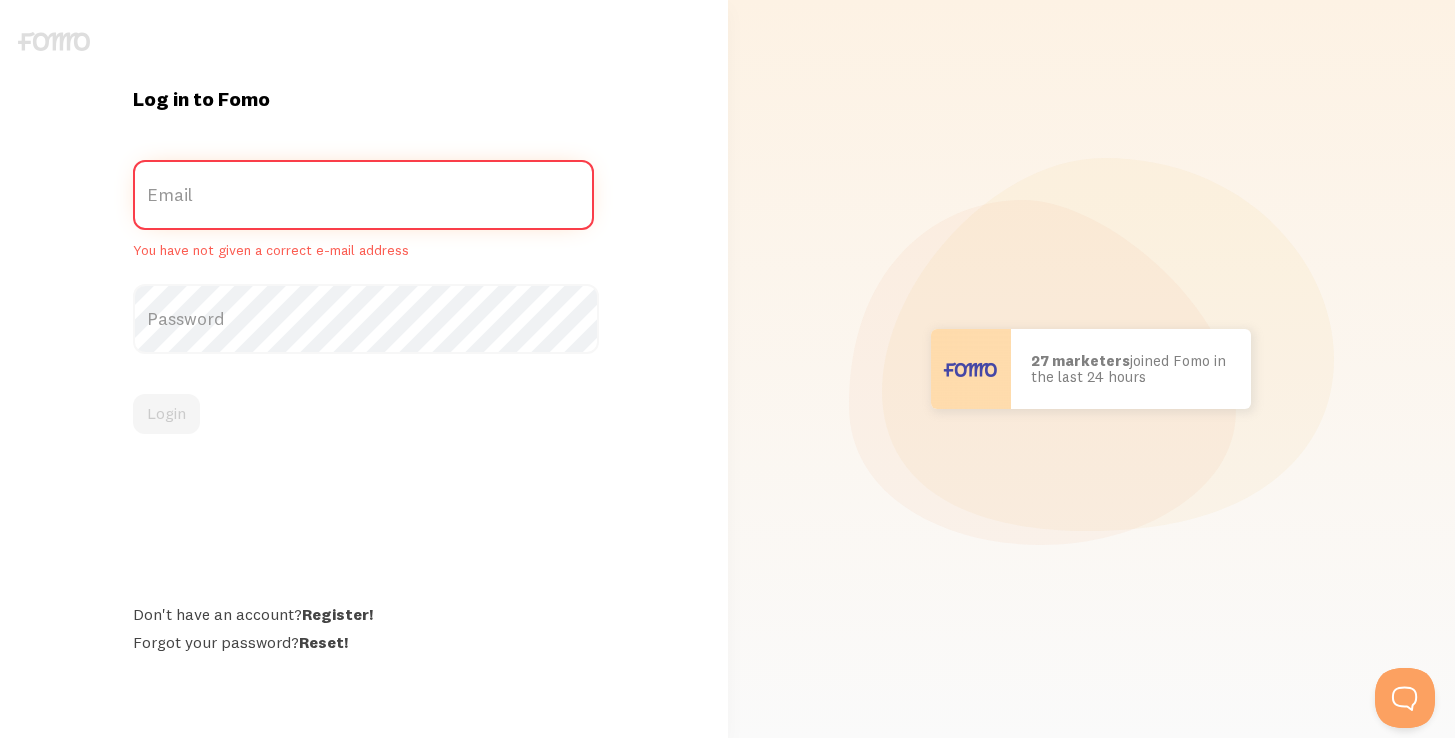 click on "Email" at bounding box center [363, 195] 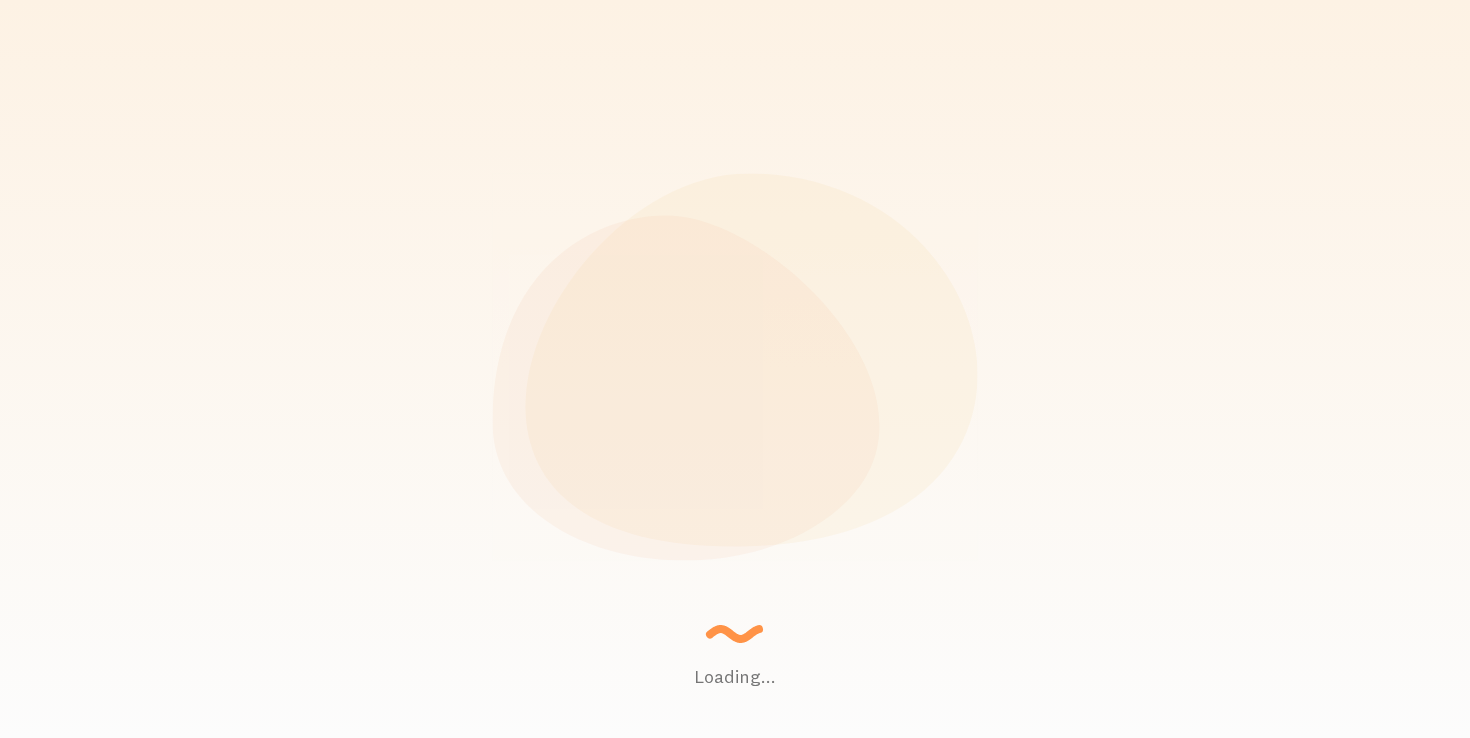 scroll, scrollTop: 0, scrollLeft: 0, axis: both 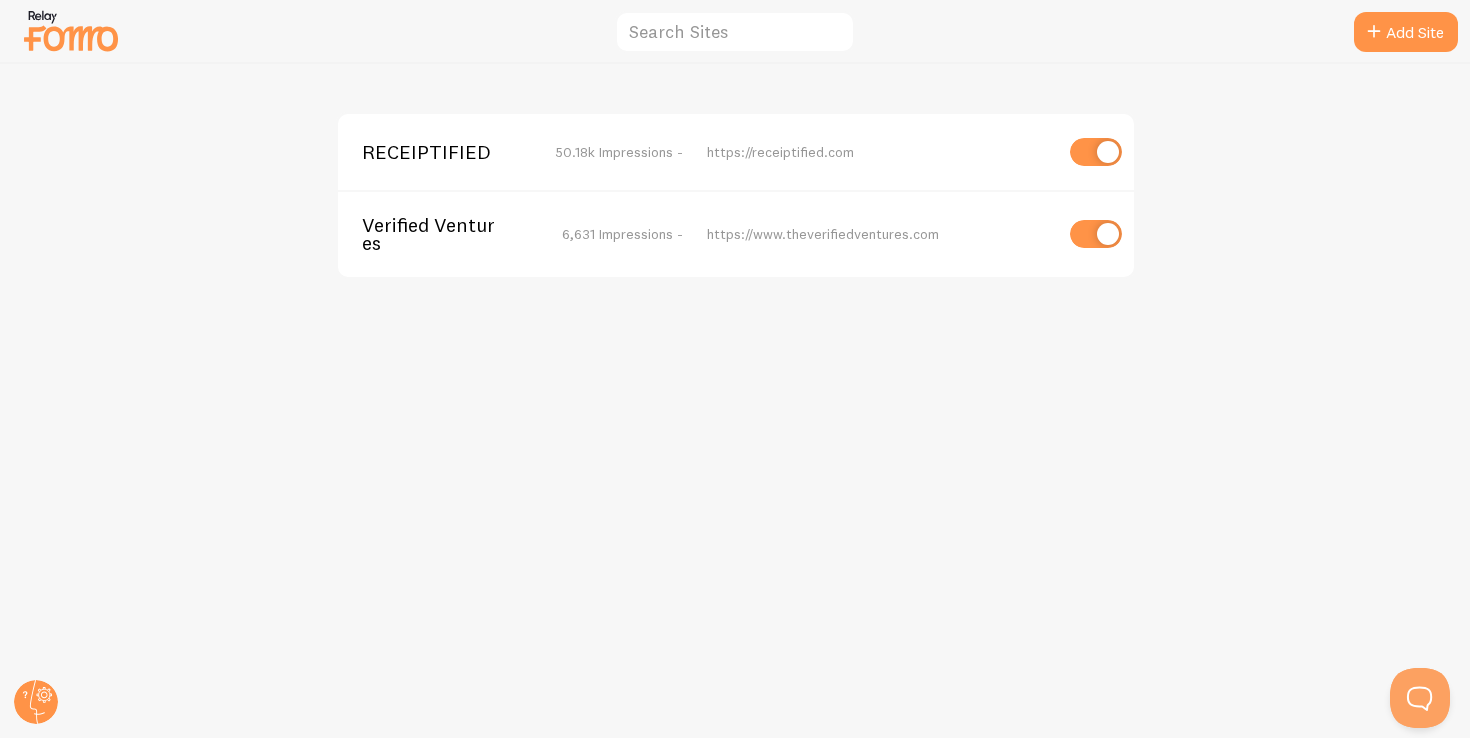 click on "RECEIPTIFIED    50.18k Impressions -   https://receiptified.com" at bounding box center [736, 152] 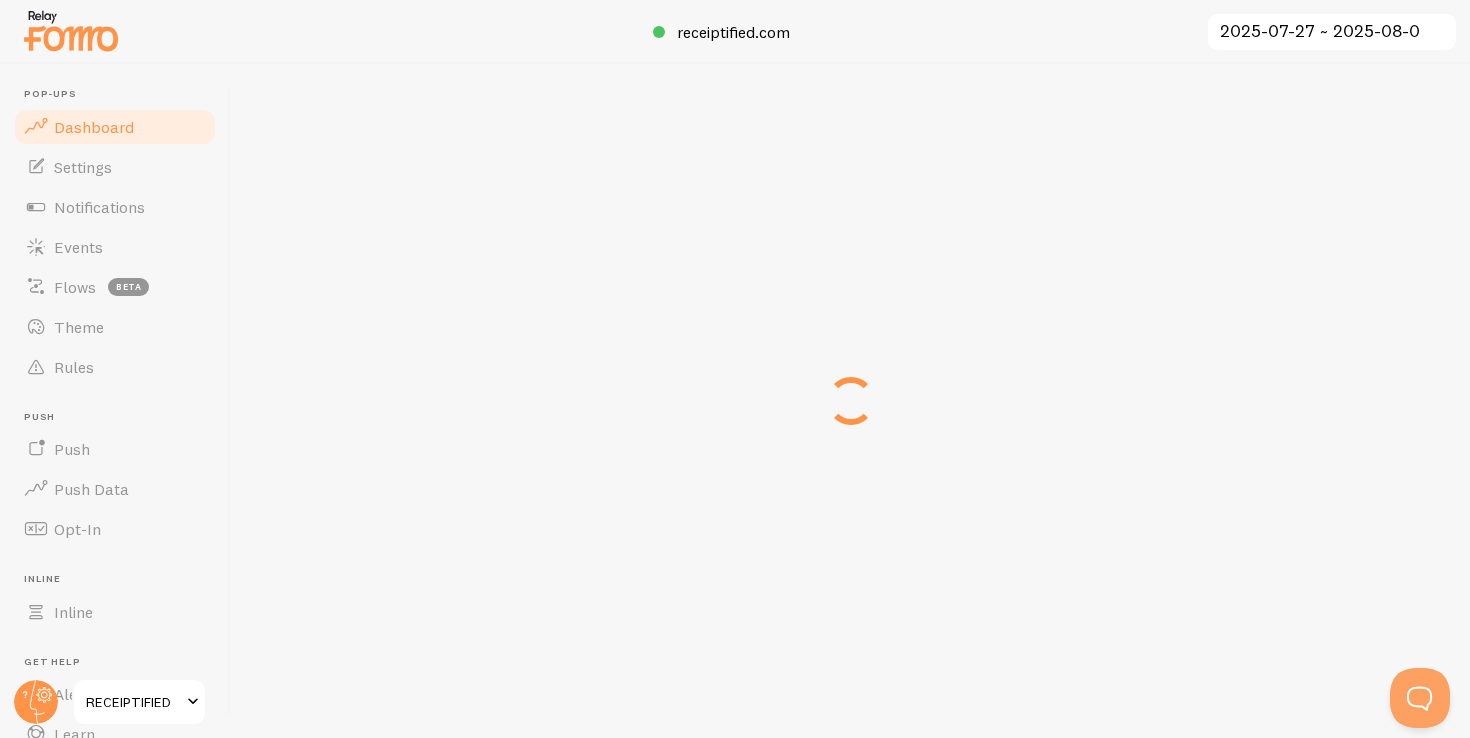 click on "receiptified.com     2025-07-27 ~ 2025-08-02   previous 7 days previous 30 days   «   ‹   »   ›   Jul   2025   Sun Mon Tue Wed Thu Fri Sat   29 30 1 2 3 4 5 6 7 8 9 10 11 12 13 14 15 16 17 18 19 20 21 22 23 24 25 26 27 28 29 30 31 1 2 3 4 5 6 7 8 9     Jan Feb Mar Apr May Jun Jul Aug Sep Oct Nov Dec   «   ‹   »   ›   Aug   2025   Sun Mon Tue Wed Thu Fri Sat   27 28 29 30 31 1 2 3 4 5 6 7 8 9 10 11 12 13 14 15 16 17 18 19 20 21 22 23 24 25 26 27 28 29 30 31 1 2 3 4 5 6     Jan Feb Mar Apr May Jun Jul Aug Sep Oct Nov Dec
Impressions
0
Quantity of notifications shown
Clicks
0
Traffic from clicks on notifications
Engagements
0
Mouse hovers, which pause the animation
Attributions
0
Number of attributed transactions
Value
$0   Monetary value of transactions       data for you" at bounding box center [850, 401] 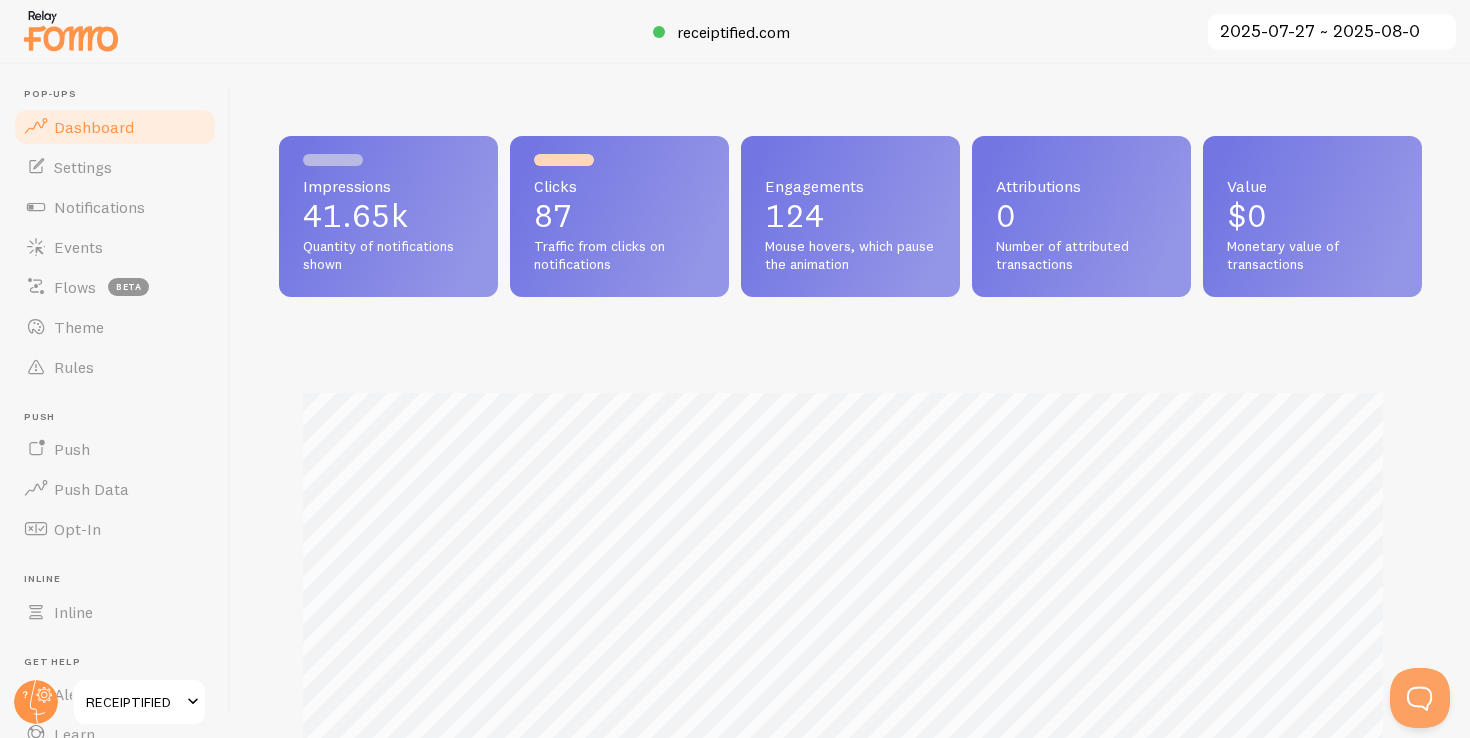 scroll, scrollTop: 999474, scrollLeft: 998872, axis: both 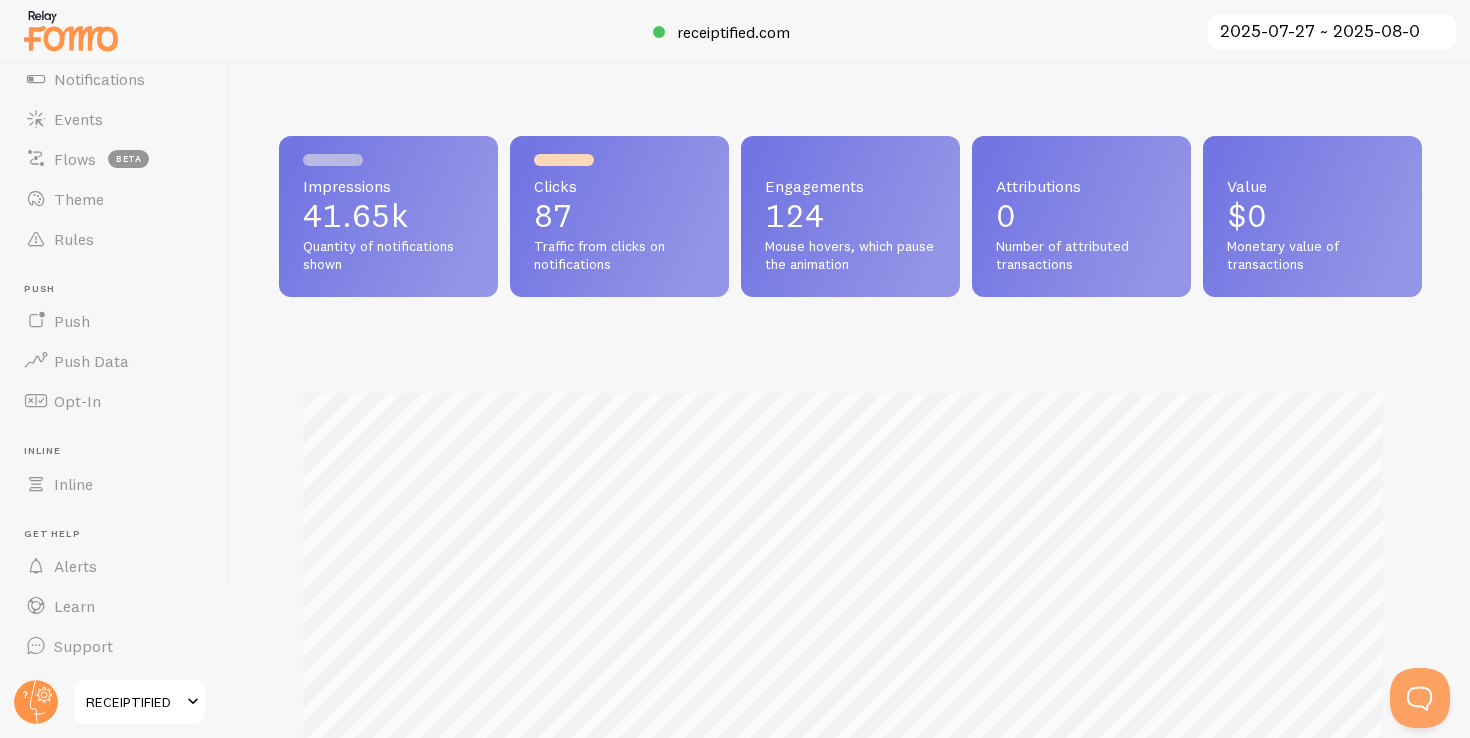 click on "RECEIPTIFIED" at bounding box center (133, 702) 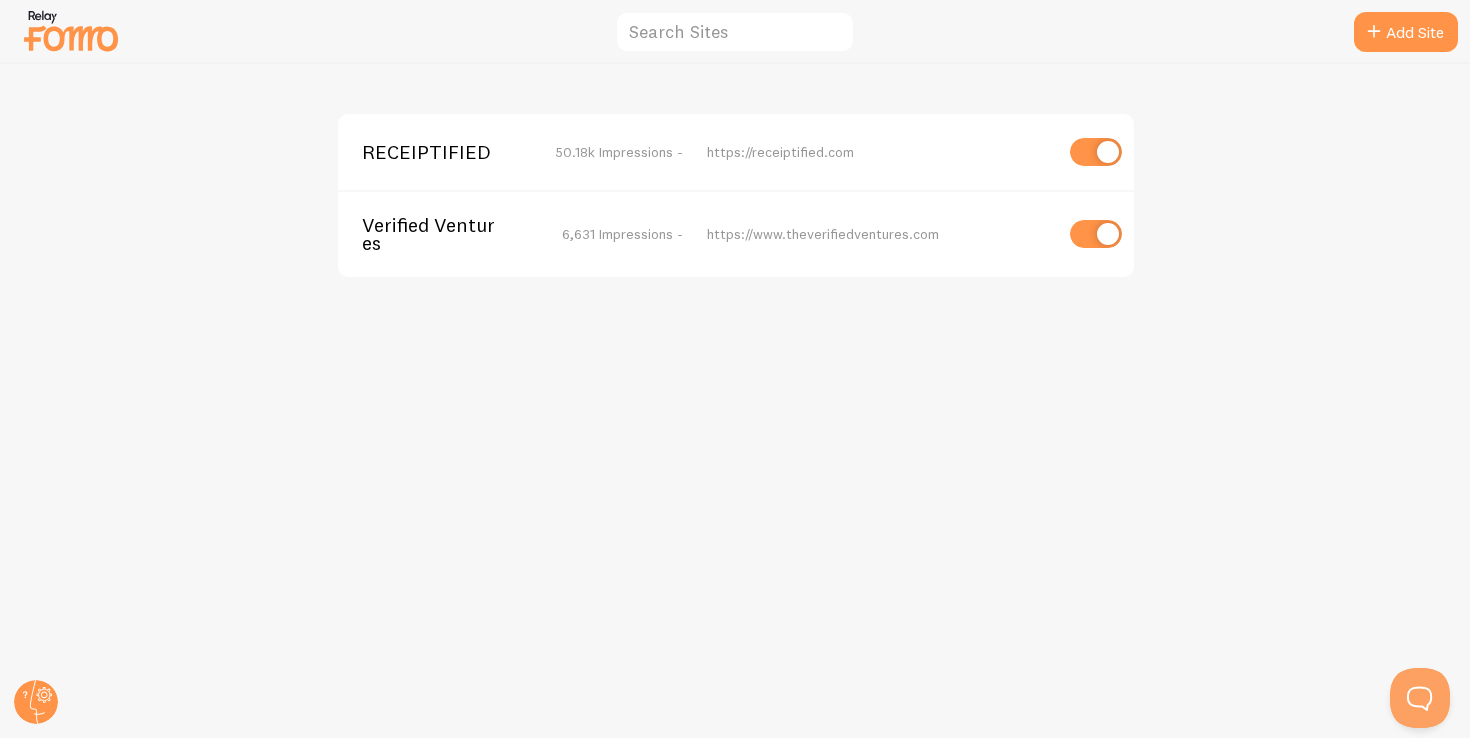 click on "Verified Ventures" at bounding box center [442, 234] 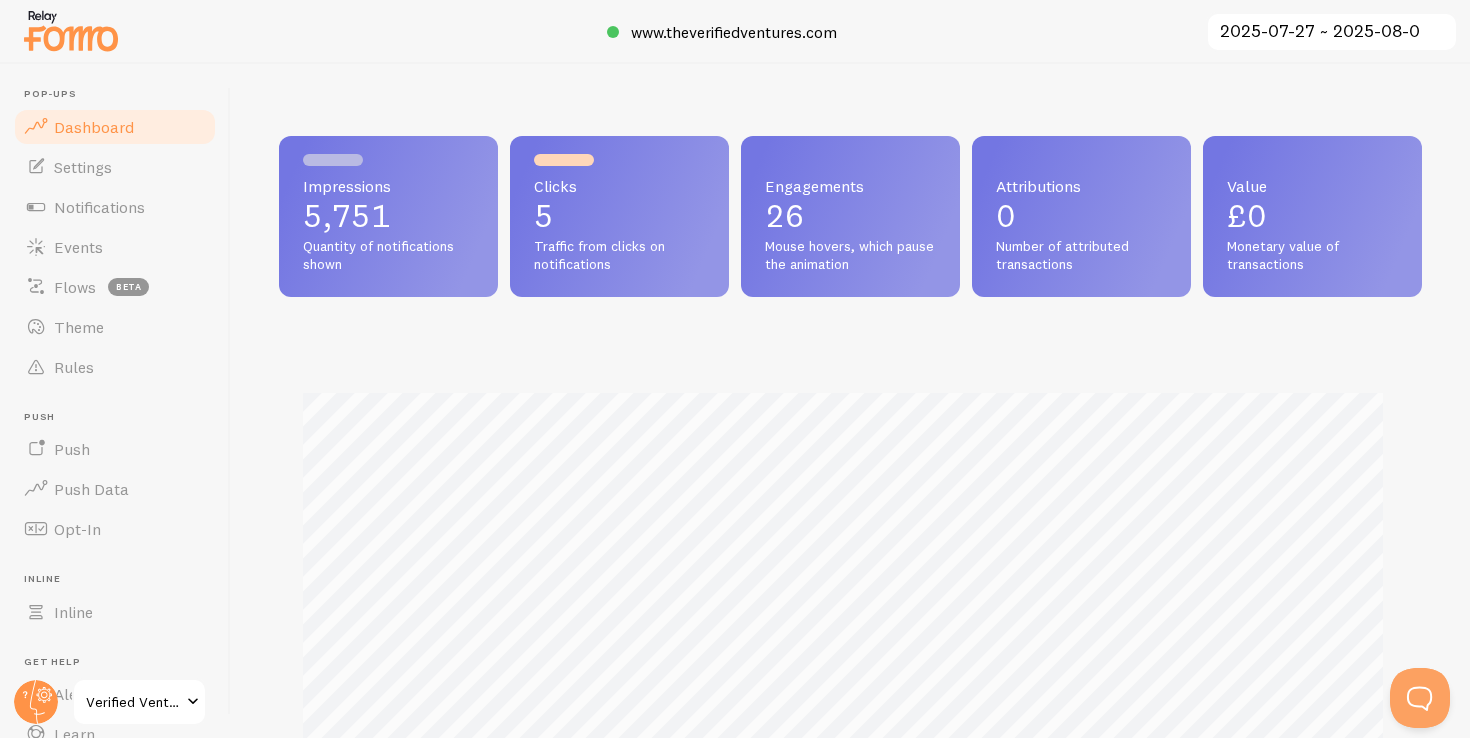 scroll, scrollTop: 0, scrollLeft: 0, axis: both 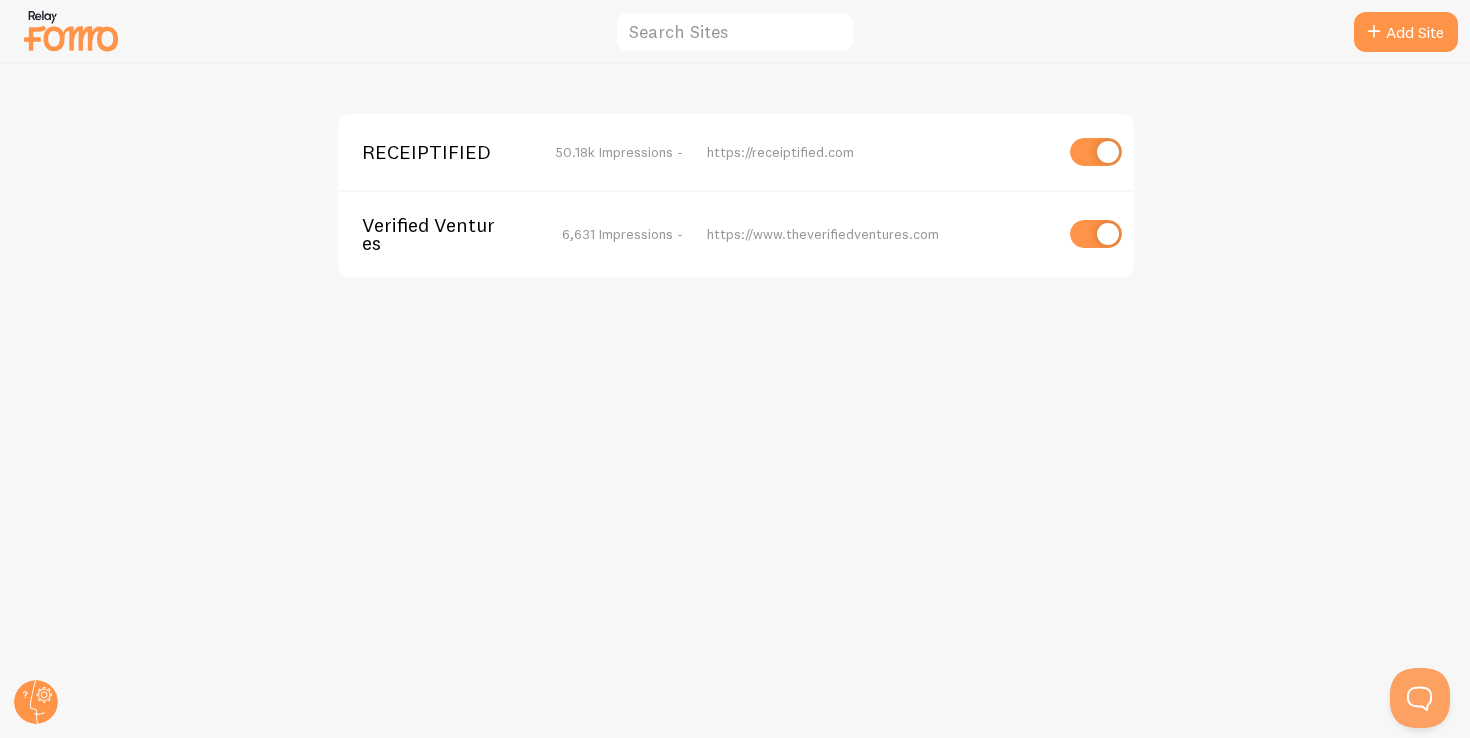 click on "RECEIPTIFIED    50.18k Impressions -   https://receiptified.com" at bounding box center [736, 152] 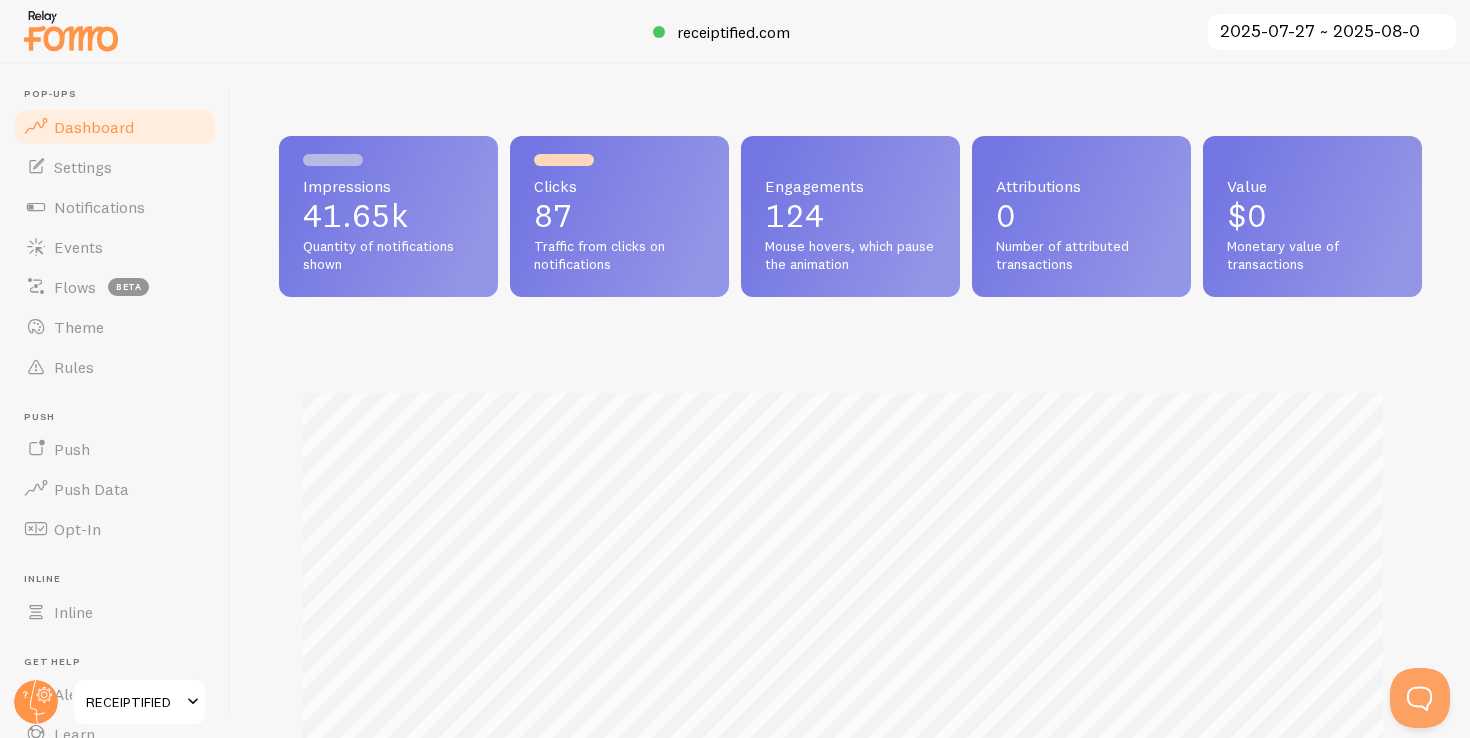 scroll, scrollTop: 0, scrollLeft: 0, axis: both 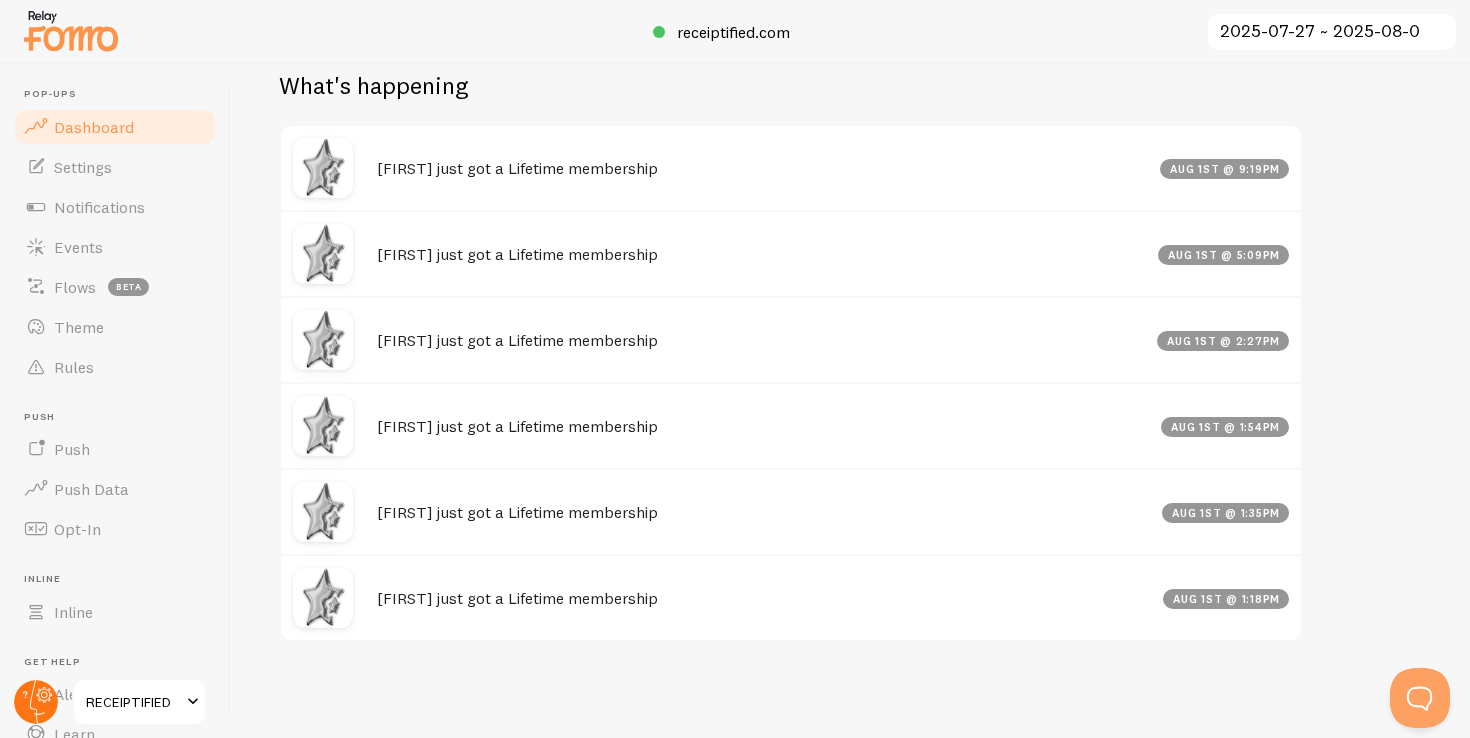 click 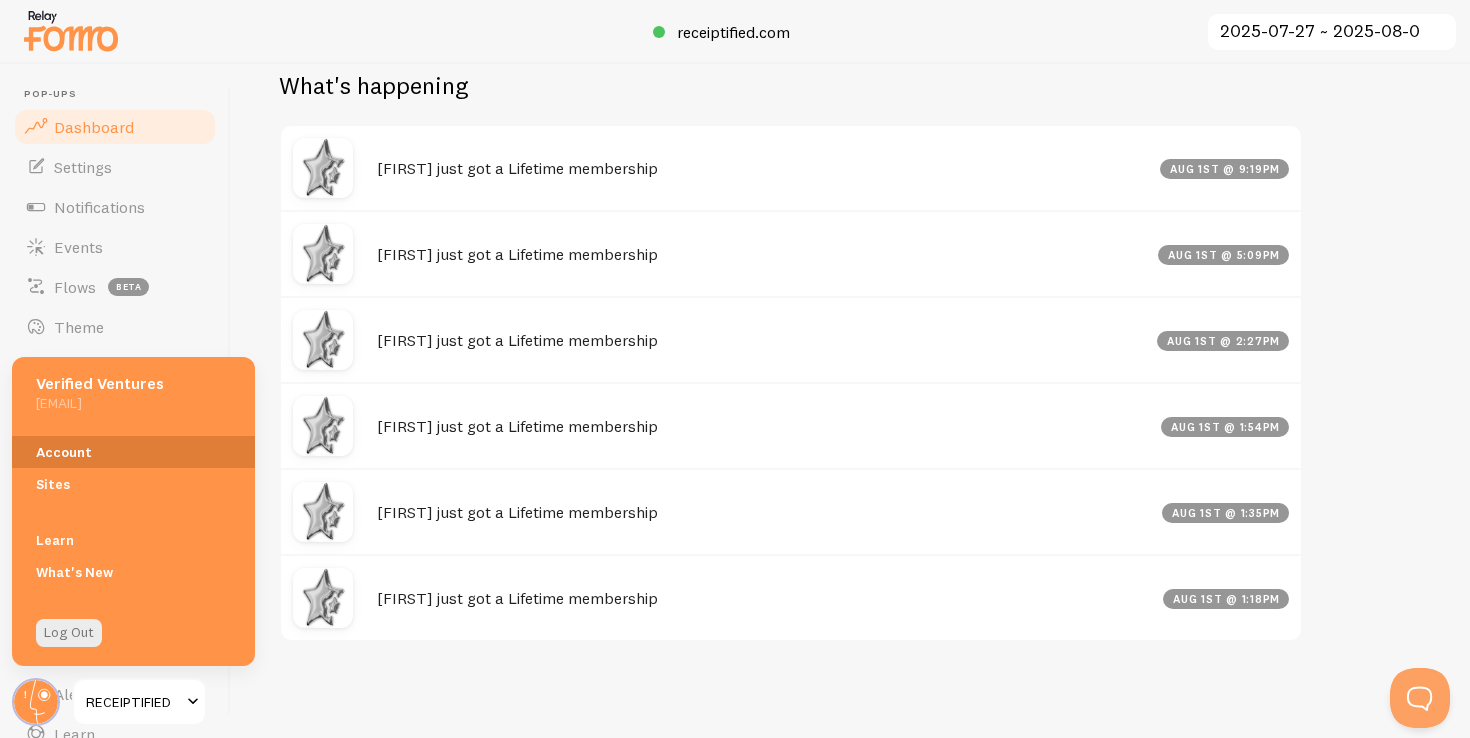 click on "Account" at bounding box center [133, 452] 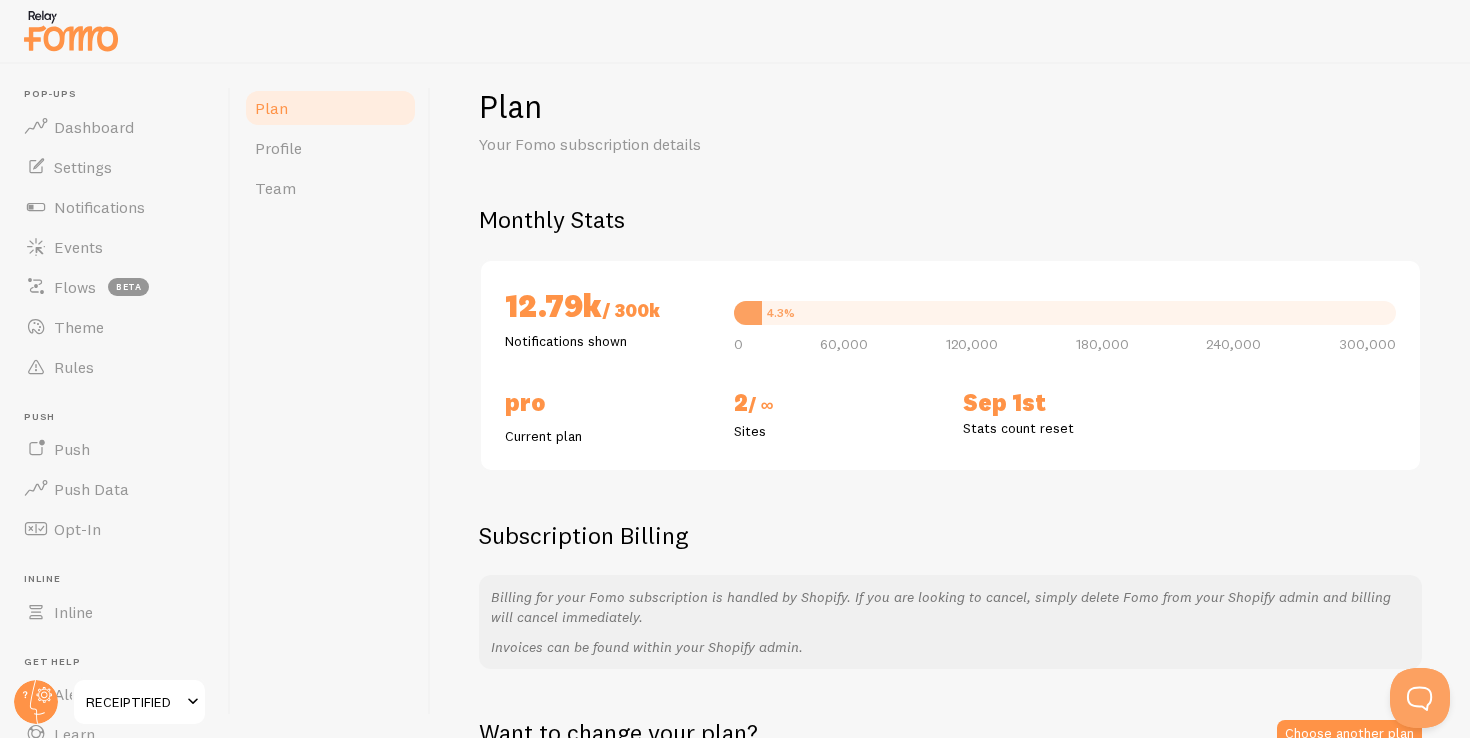 scroll, scrollTop: 252, scrollLeft: 0, axis: vertical 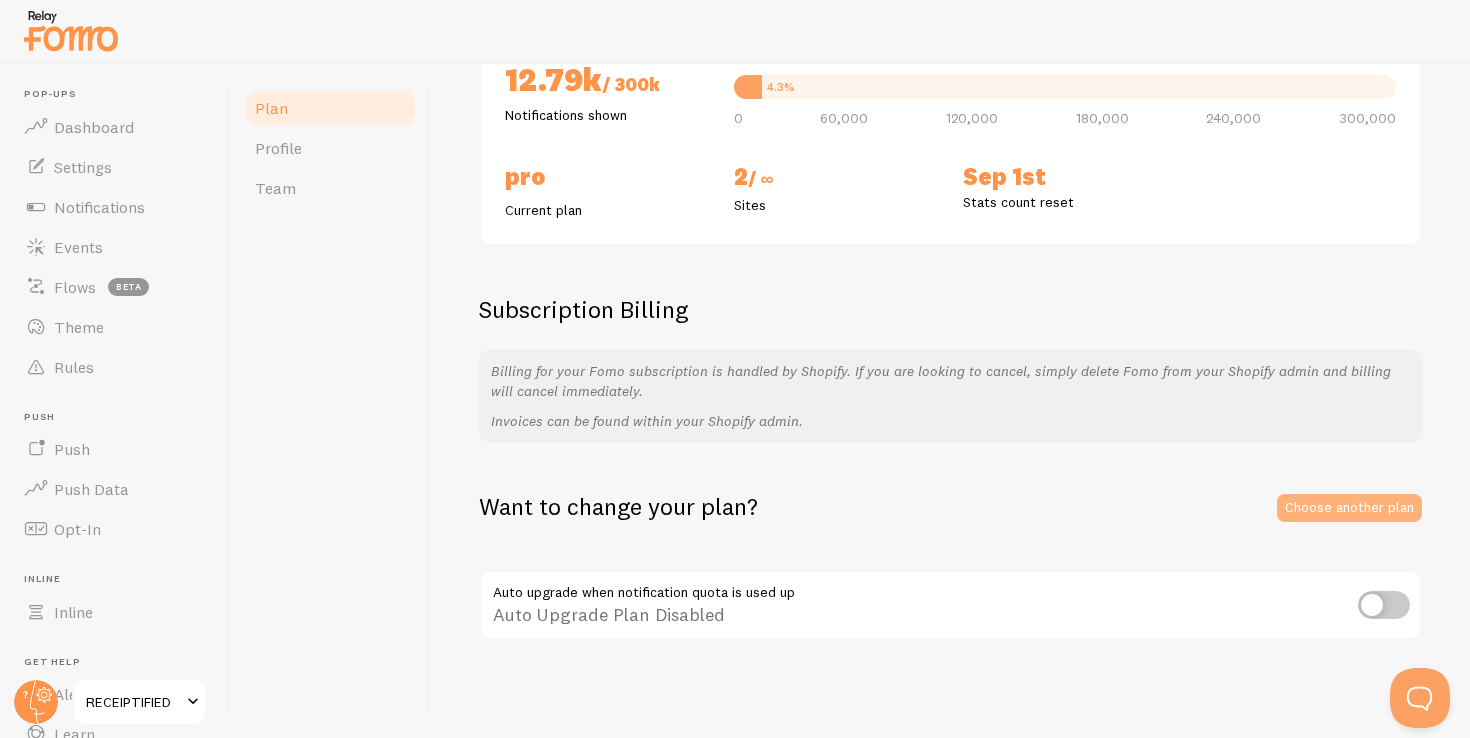 click on "Choose another plan" at bounding box center (1349, 508) 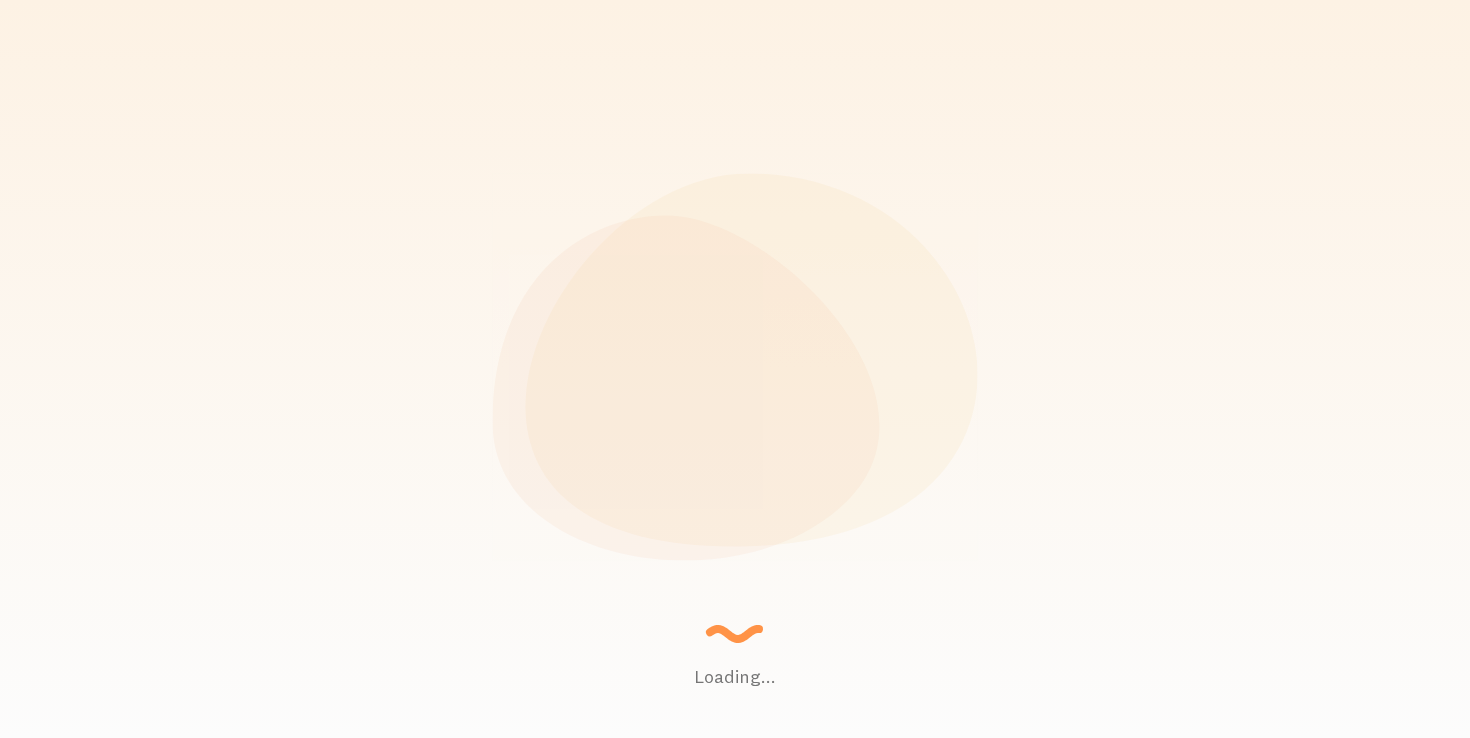 scroll, scrollTop: 0, scrollLeft: 0, axis: both 